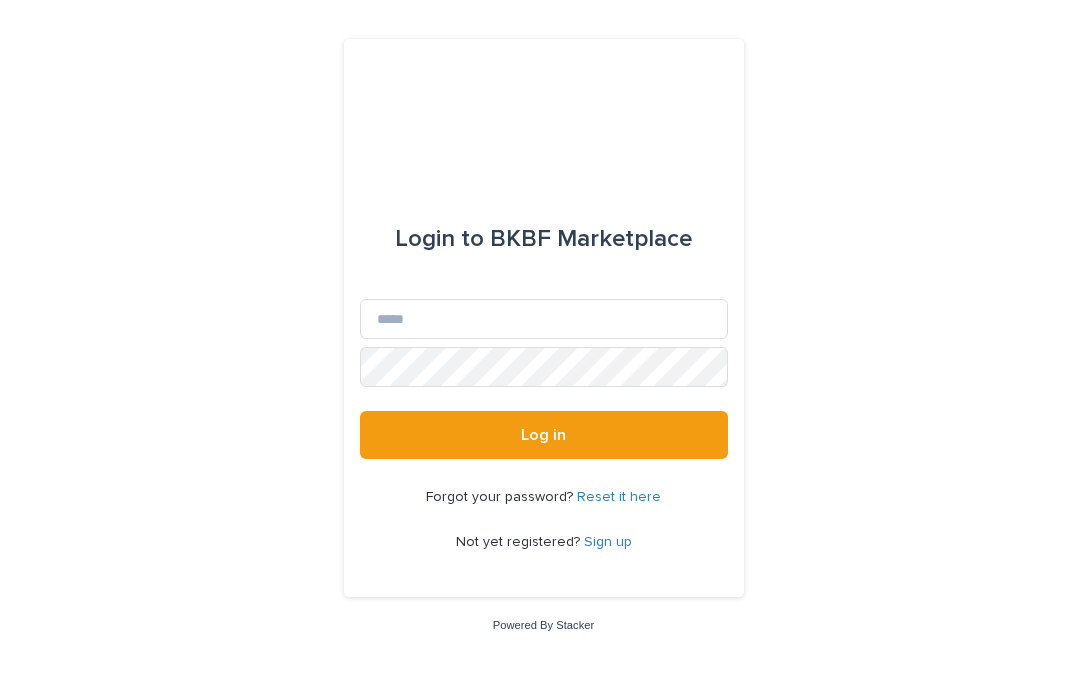 scroll, scrollTop: 0, scrollLeft: 0, axis: both 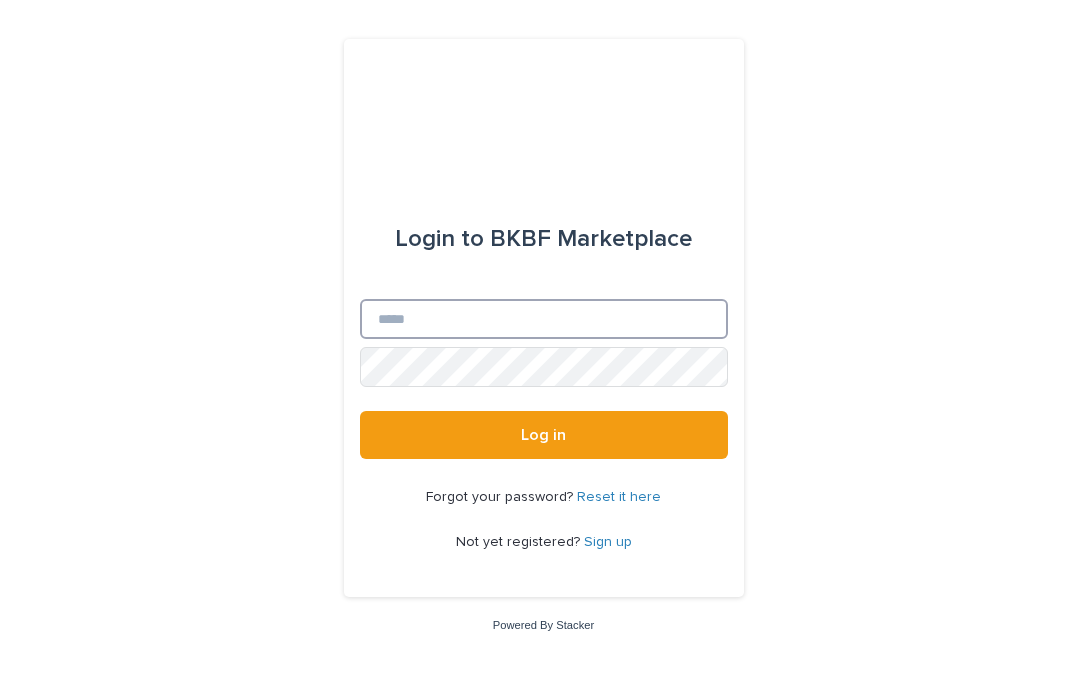 click on "Email" at bounding box center (544, 319) 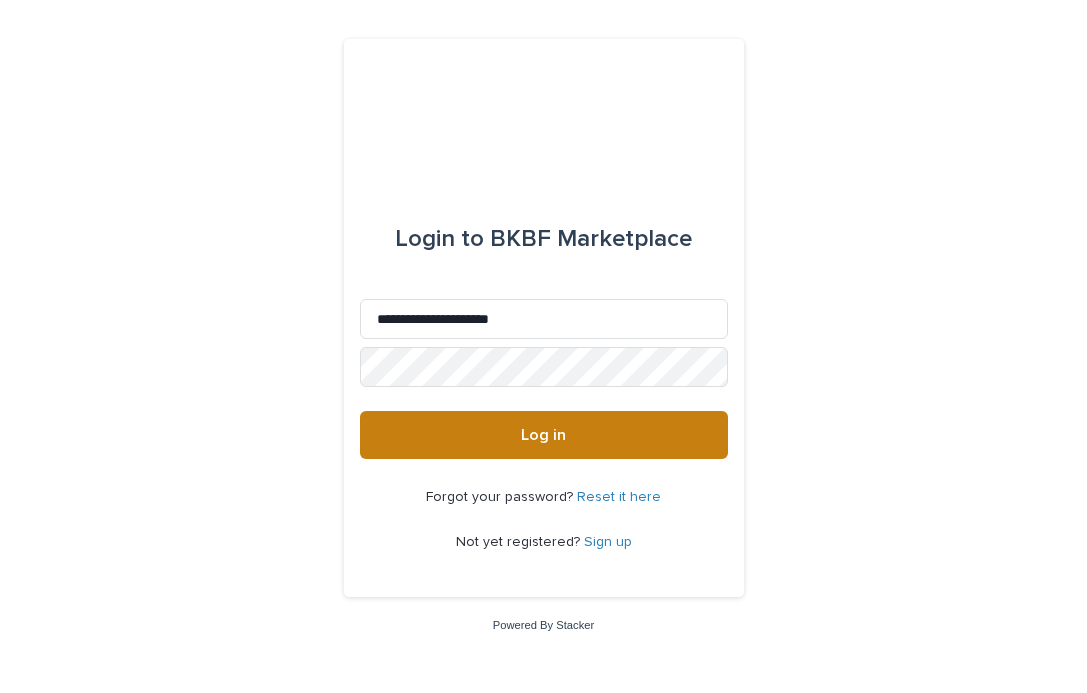 click on "Log in" at bounding box center (544, 435) 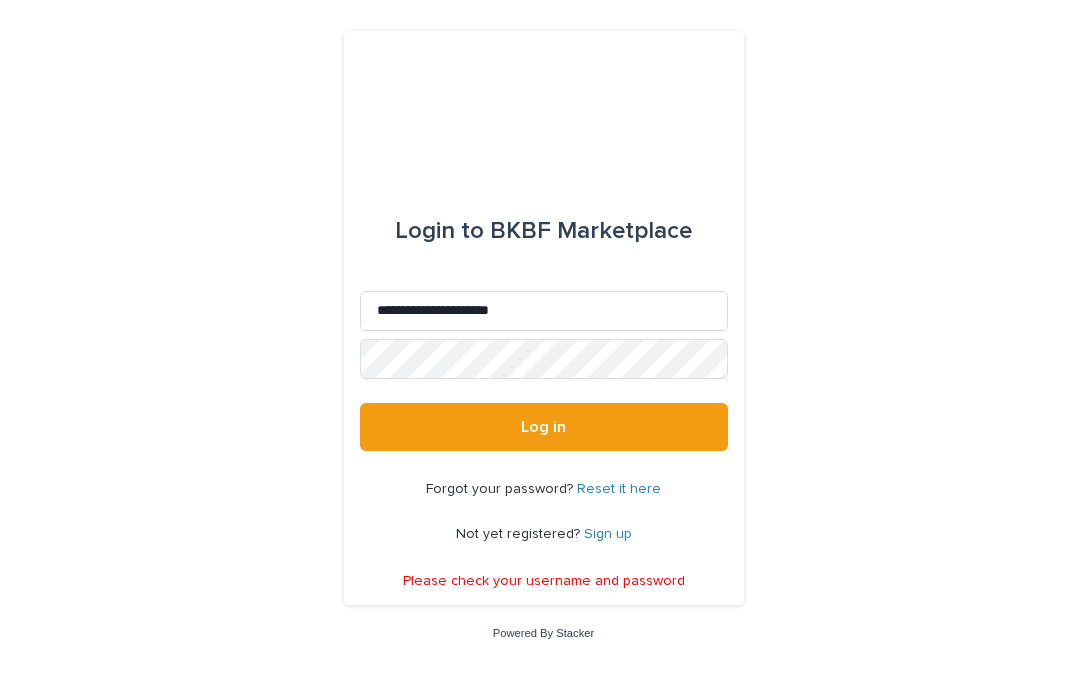 click on "Sign up" at bounding box center [608, 534] 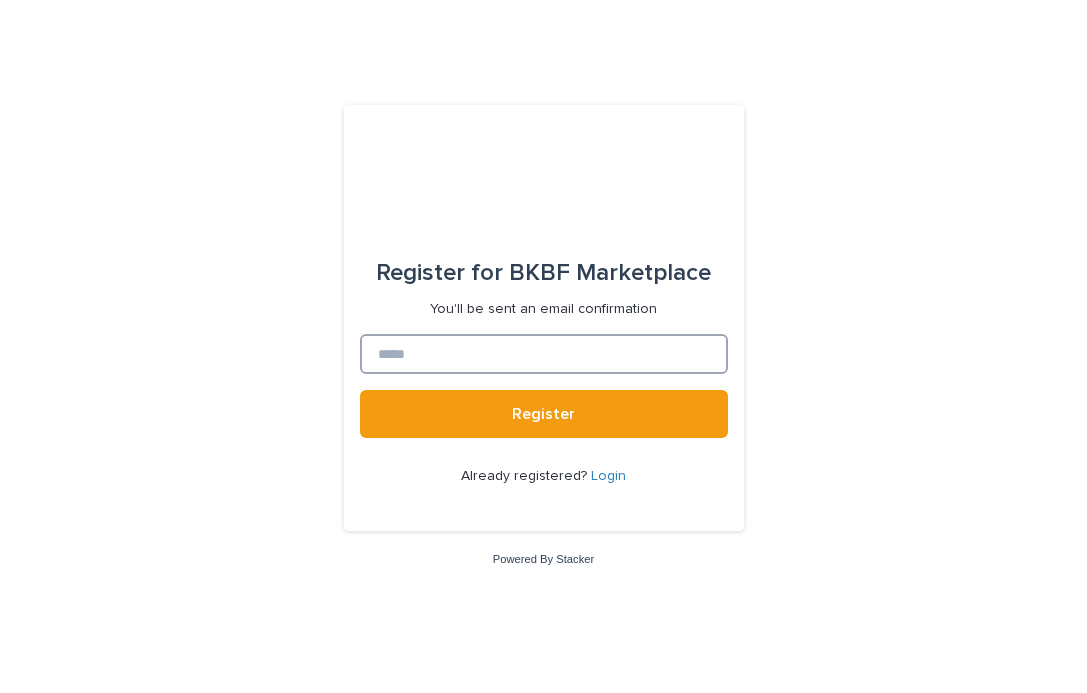 click at bounding box center [544, 354] 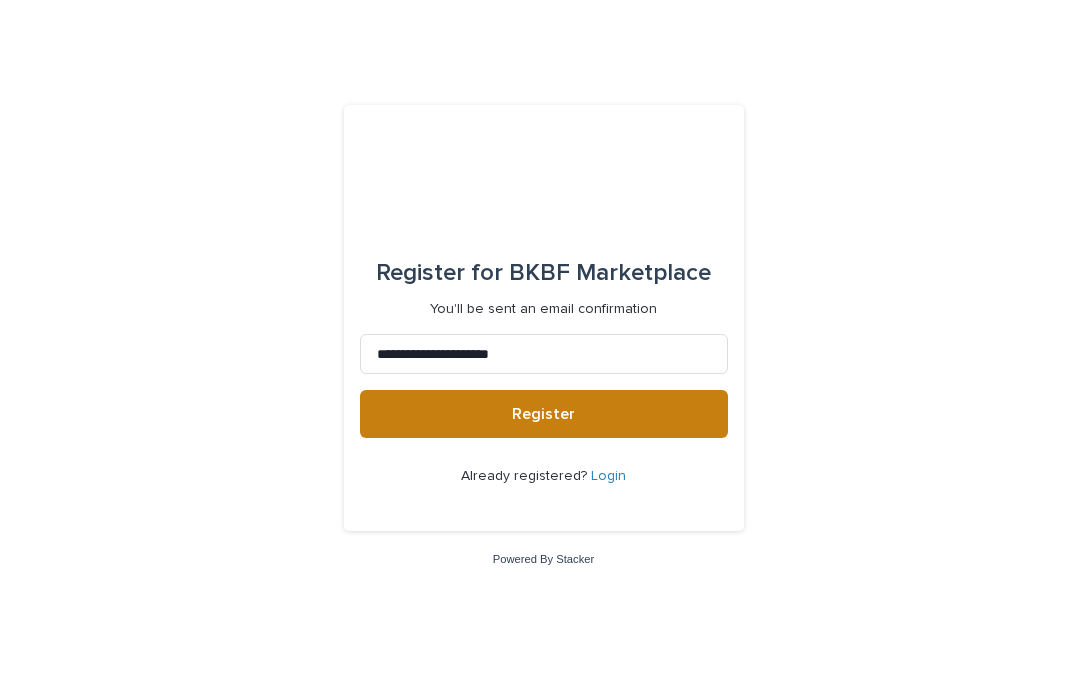 click on "Register" at bounding box center [543, 414] 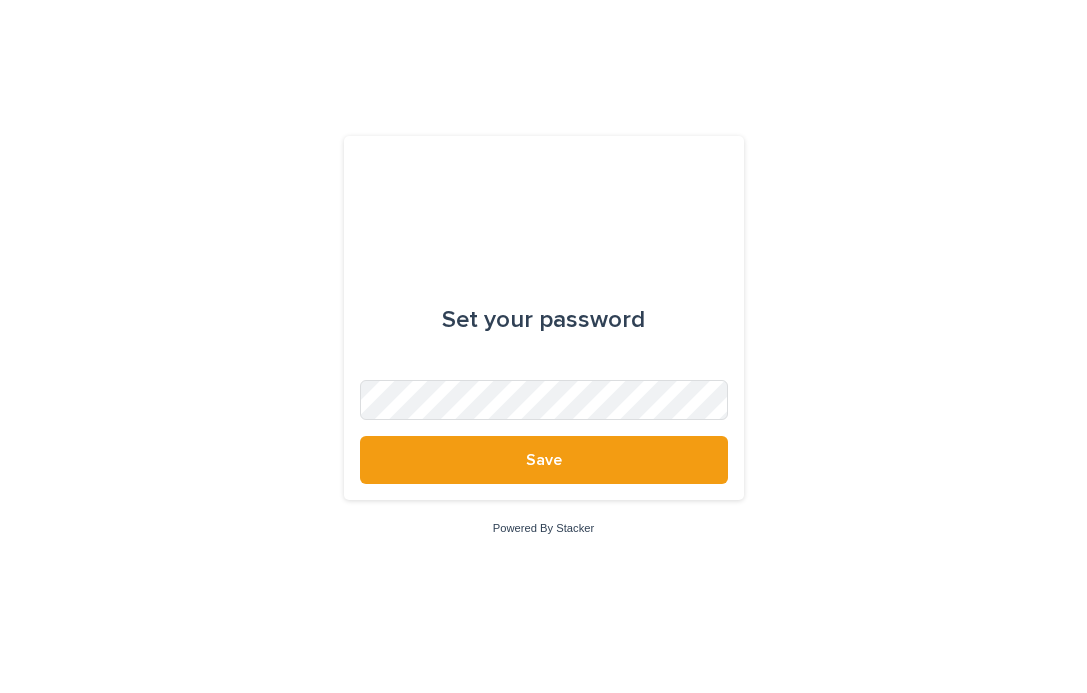 scroll, scrollTop: 0, scrollLeft: 0, axis: both 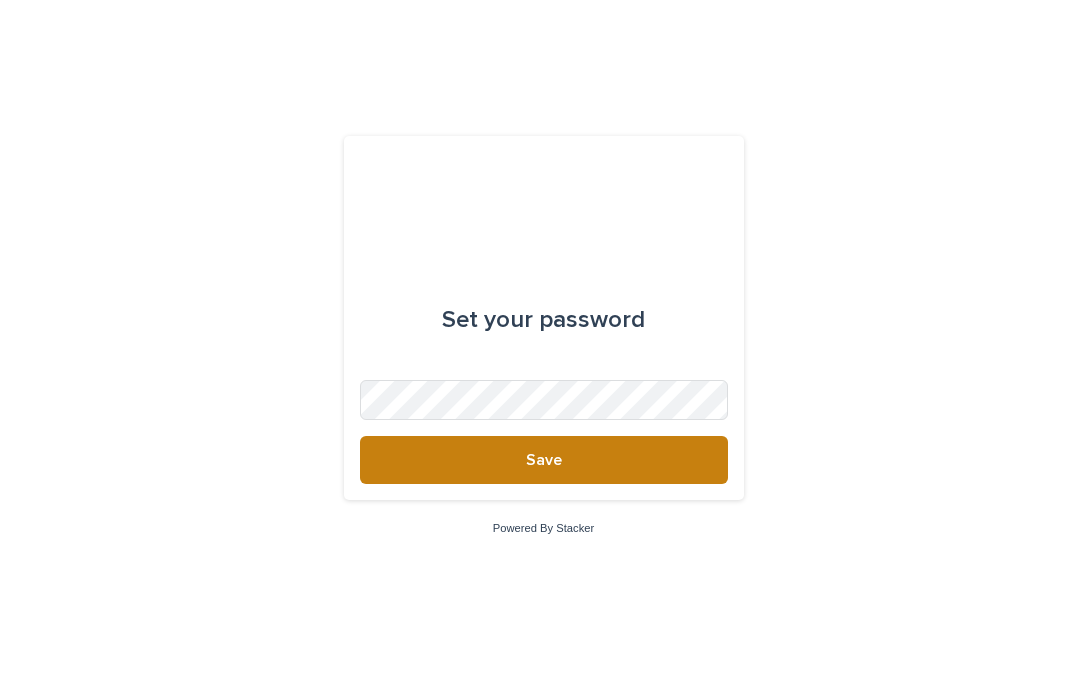 click on "Save" at bounding box center [544, 460] 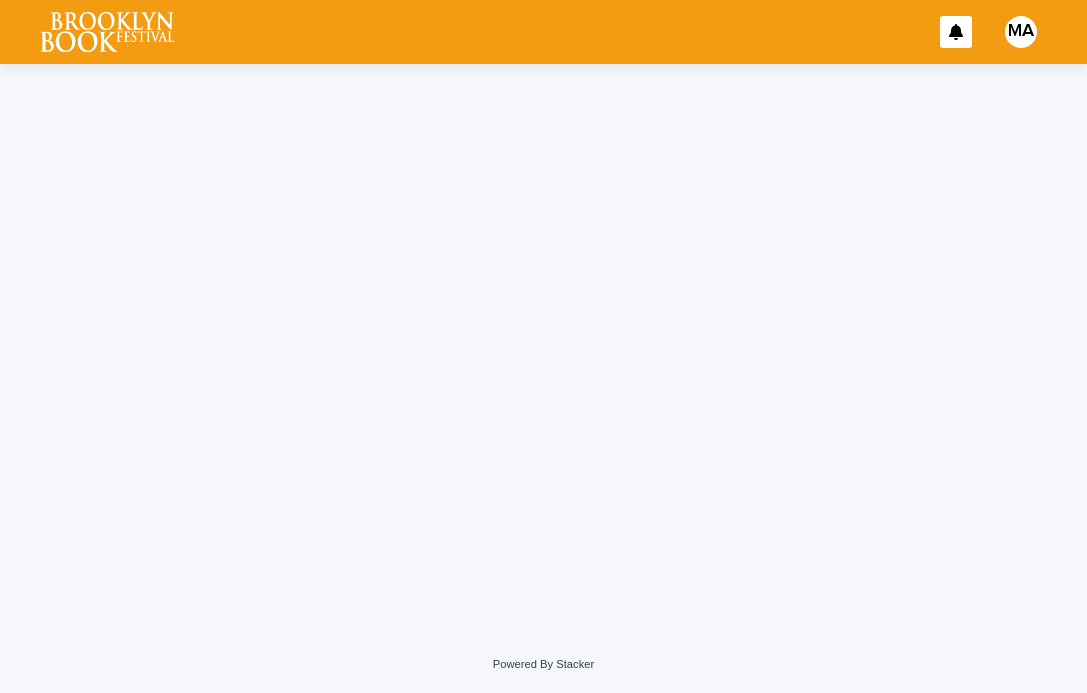 scroll, scrollTop: 0, scrollLeft: 0, axis: both 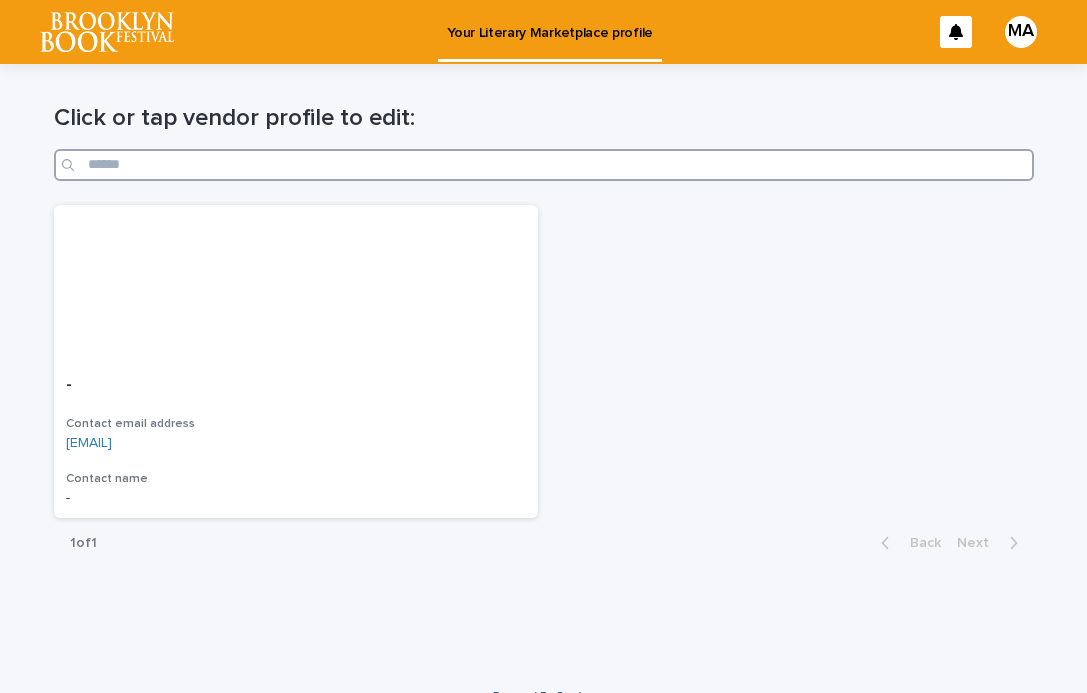 click at bounding box center [544, 165] 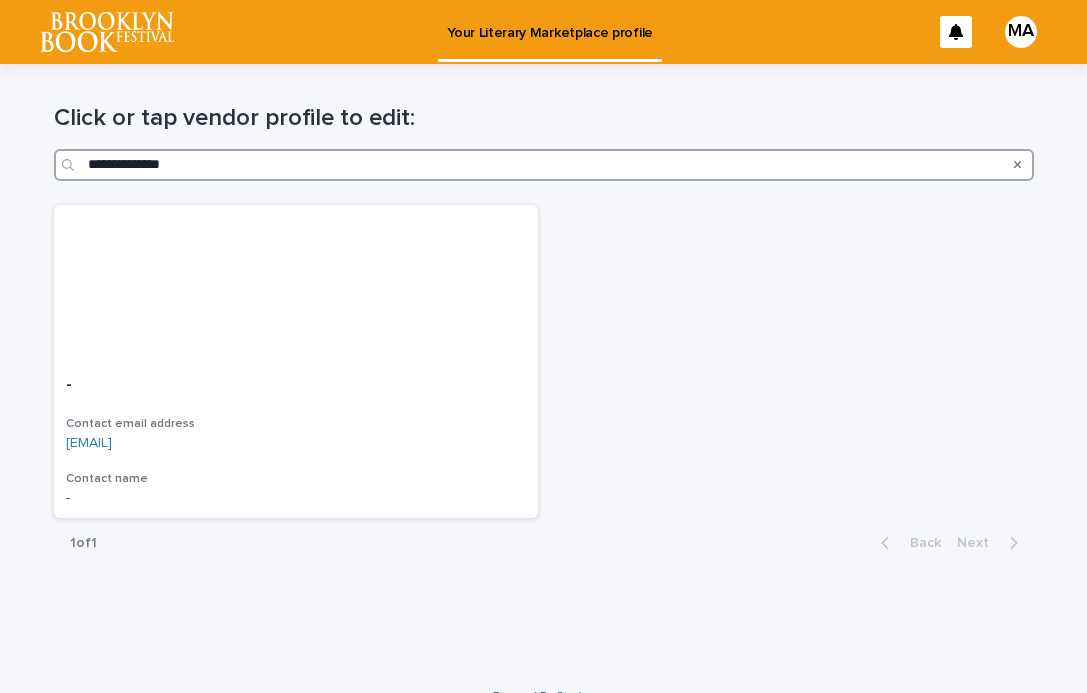 type on "**********" 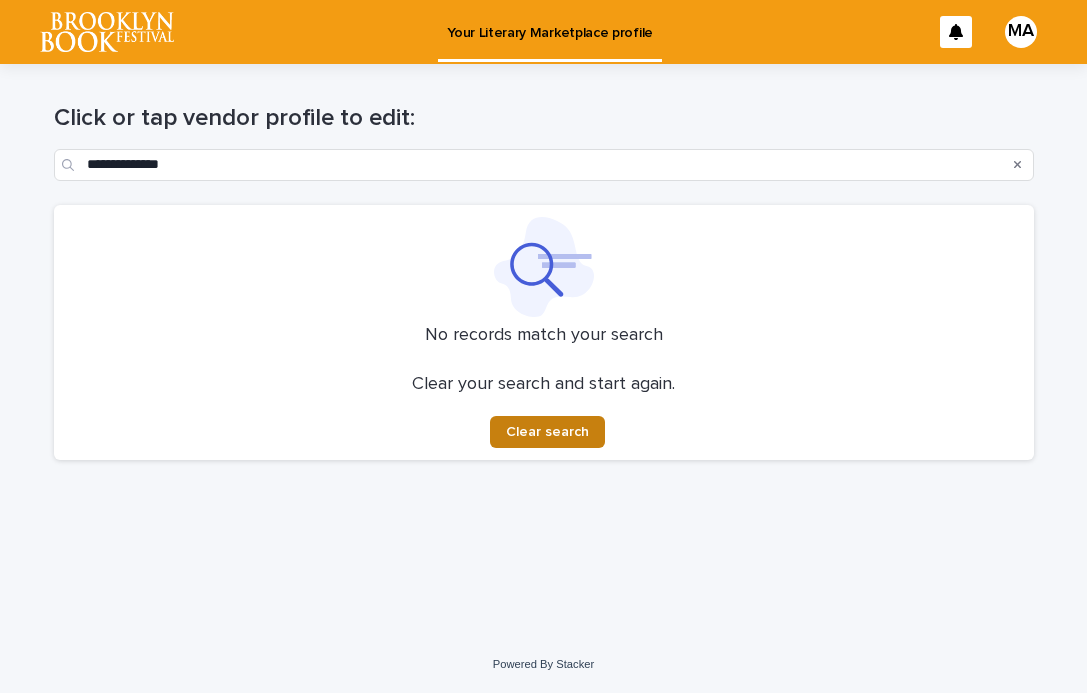 click on "Clear search" at bounding box center (547, 432) 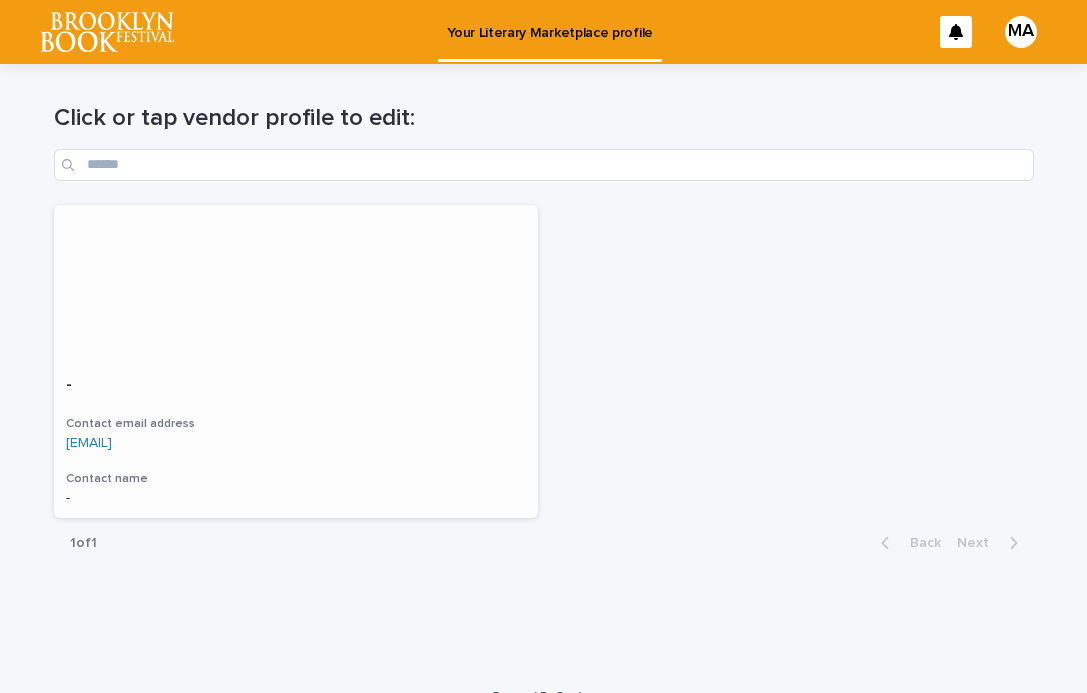 scroll, scrollTop: 32, scrollLeft: 0, axis: vertical 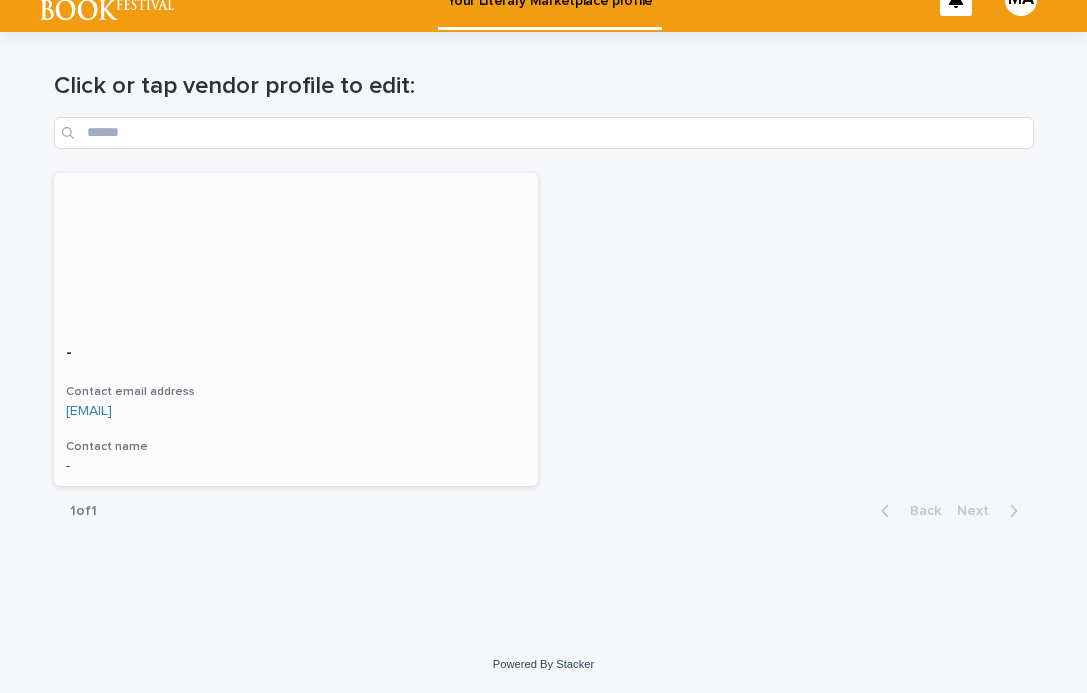 click at bounding box center [296, 252] 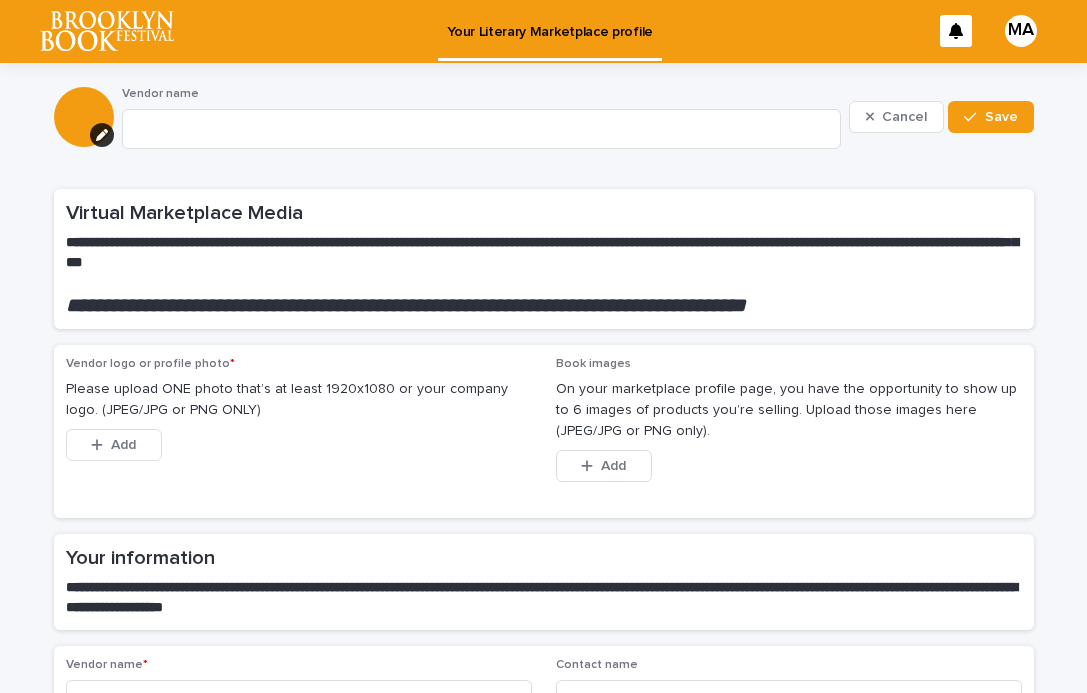 scroll, scrollTop: 0, scrollLeft: 0, axis: both 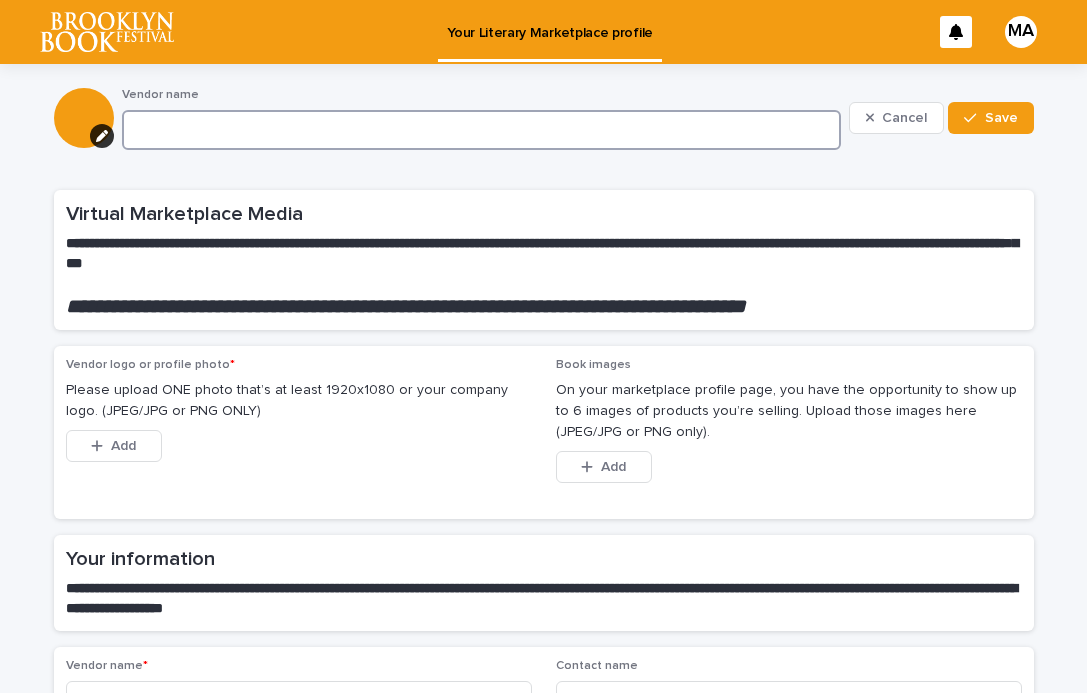 click at bounding box center (481, 130) 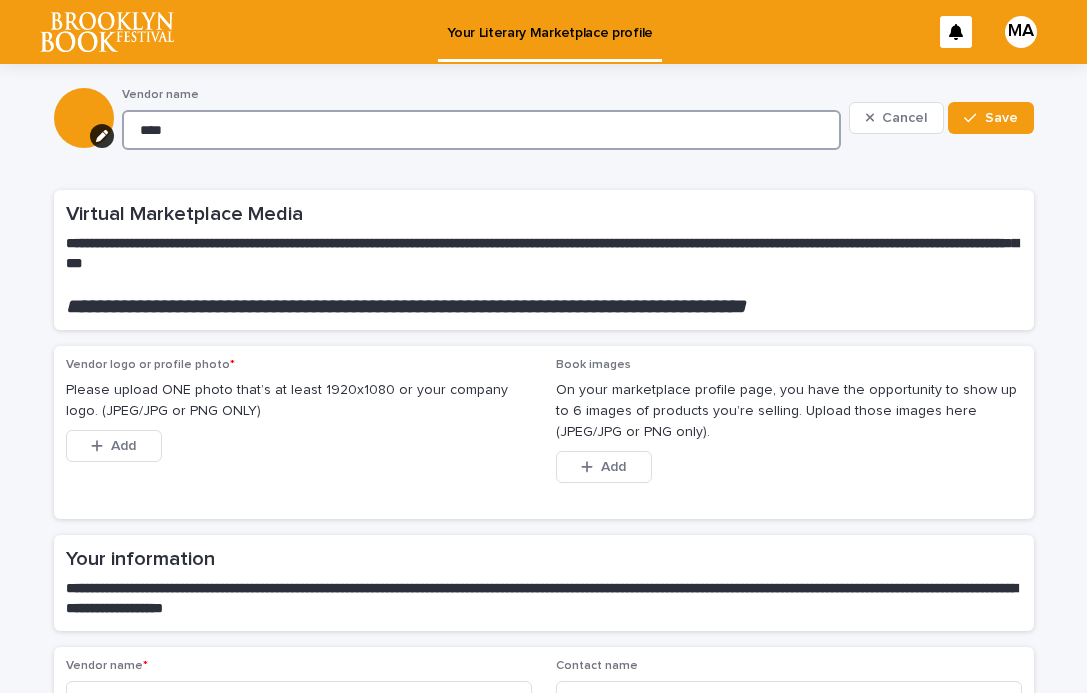 type on "*****" 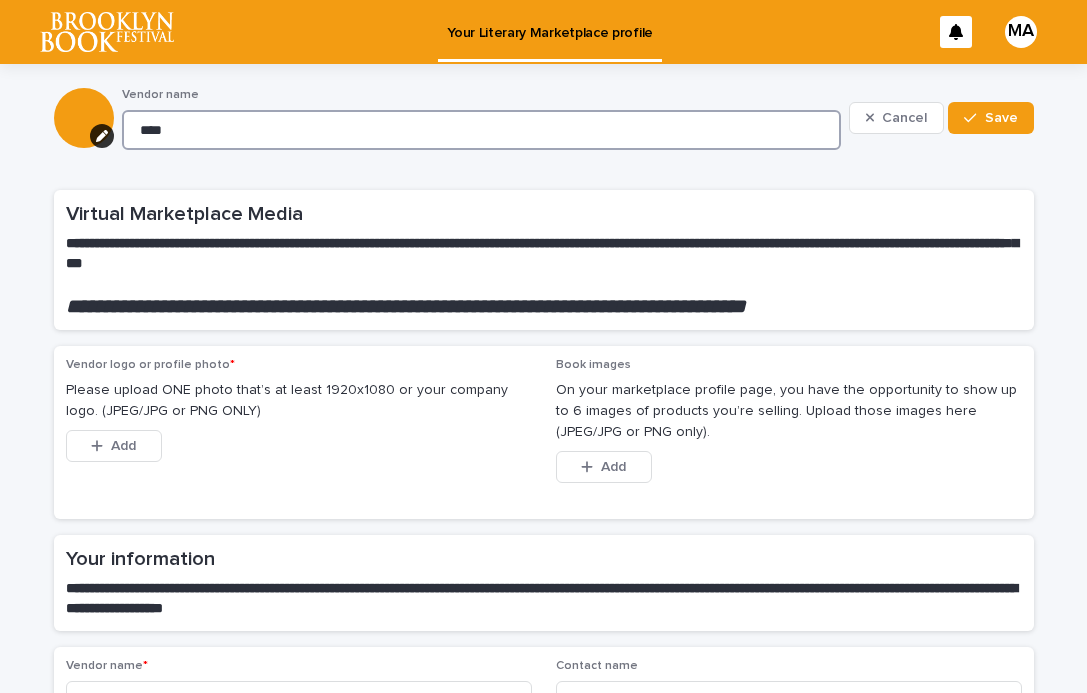 type on "***" 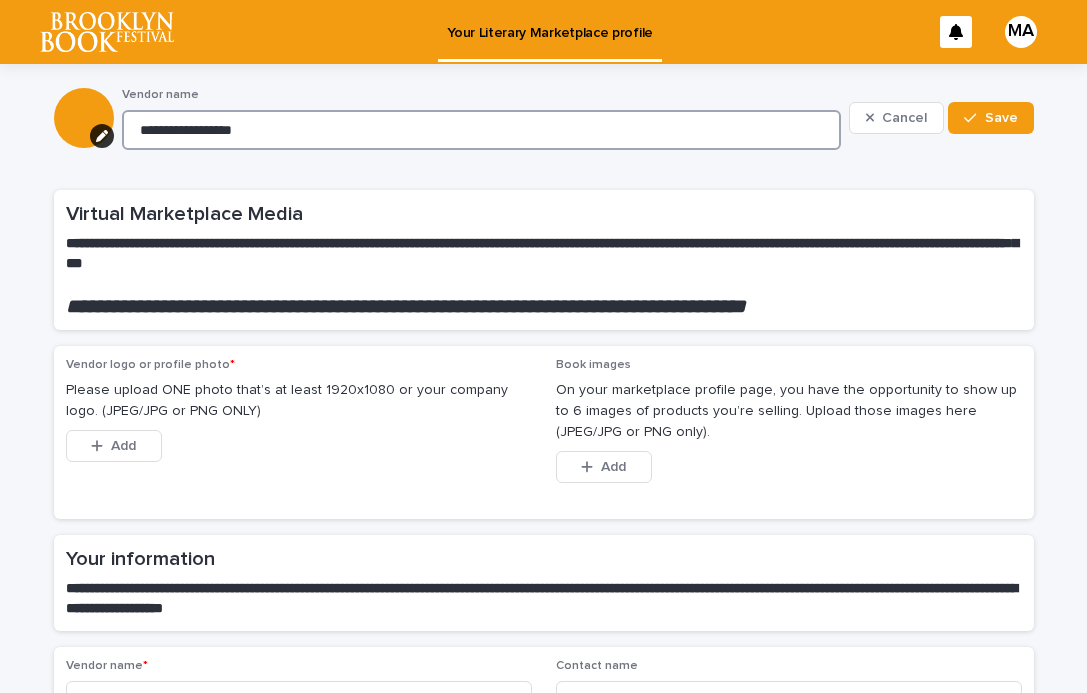type on "**********" 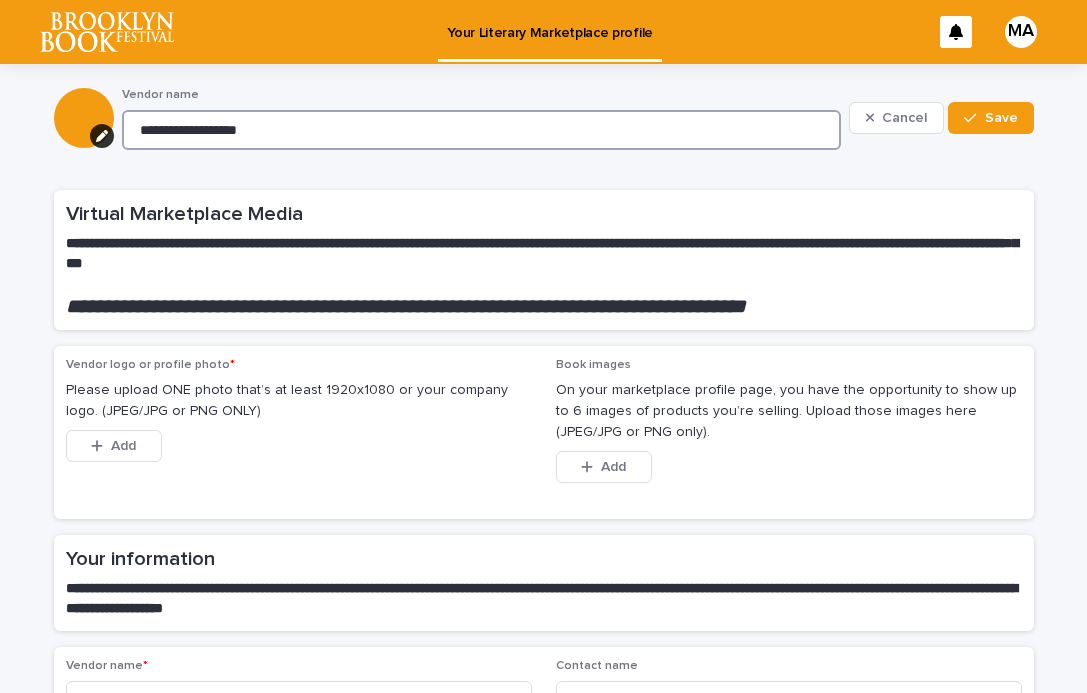 type on "**********" 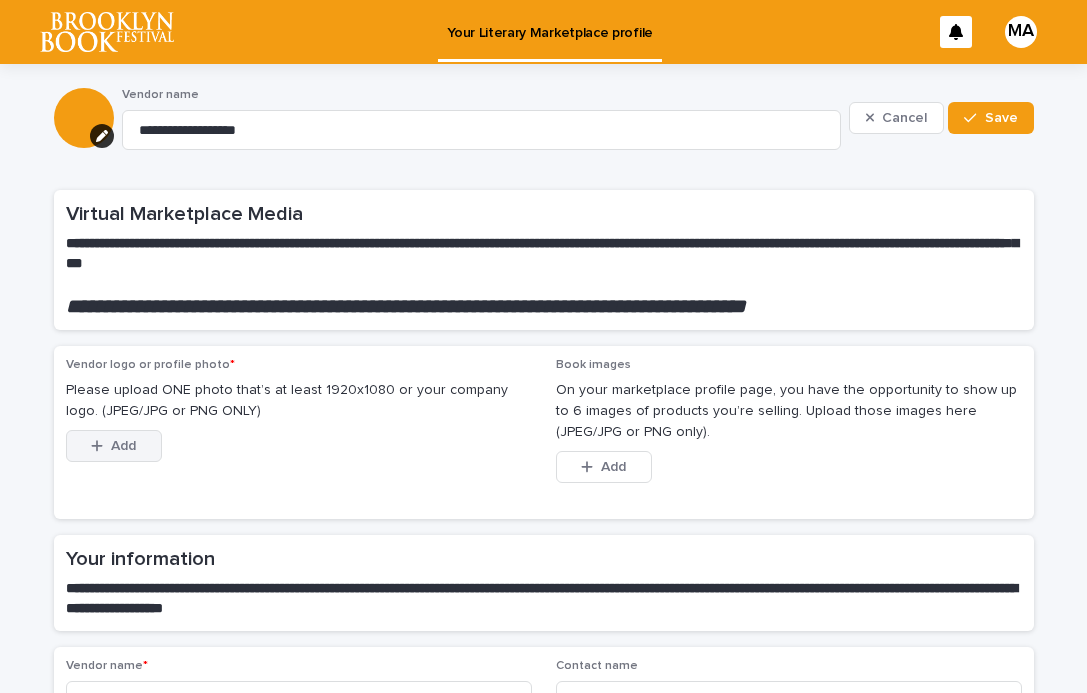 click on "Add" at bounding box center (123, 446) 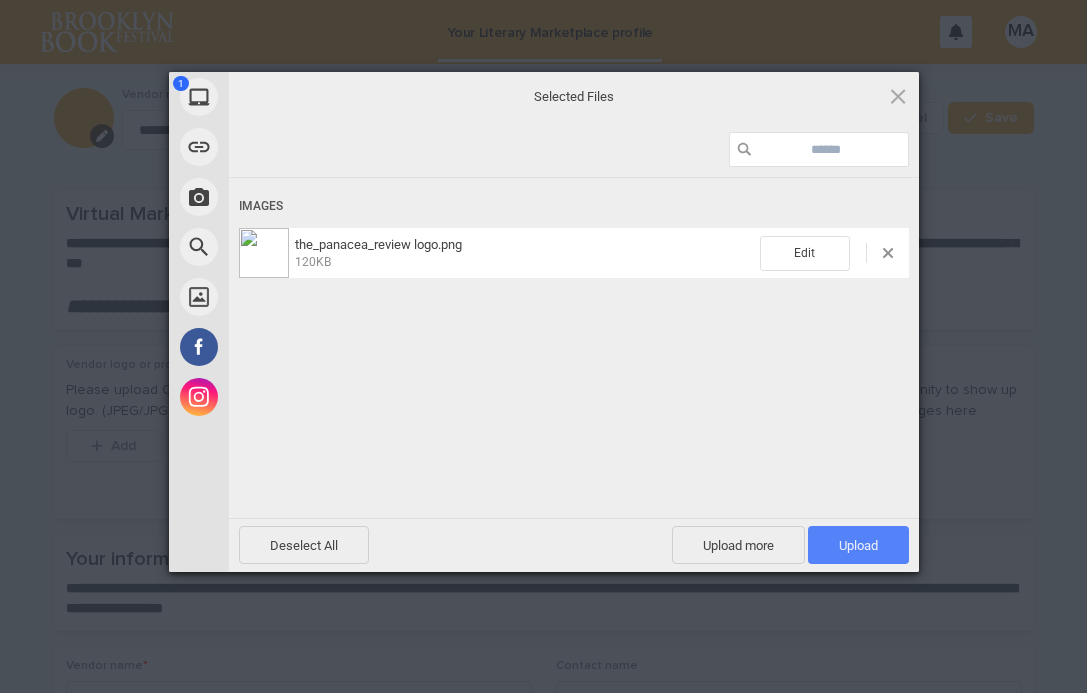 click on "Upload
1" at bounding box center (858, 545) 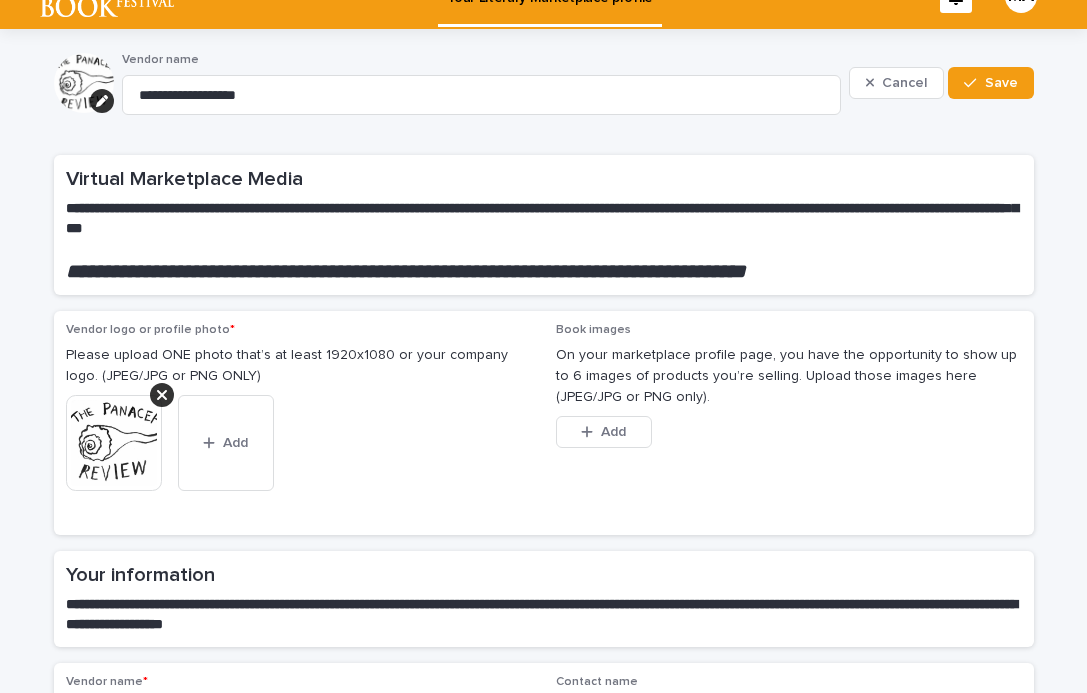 scroll, scrollTop: 37, scrollLeft: 0, axis: vertical 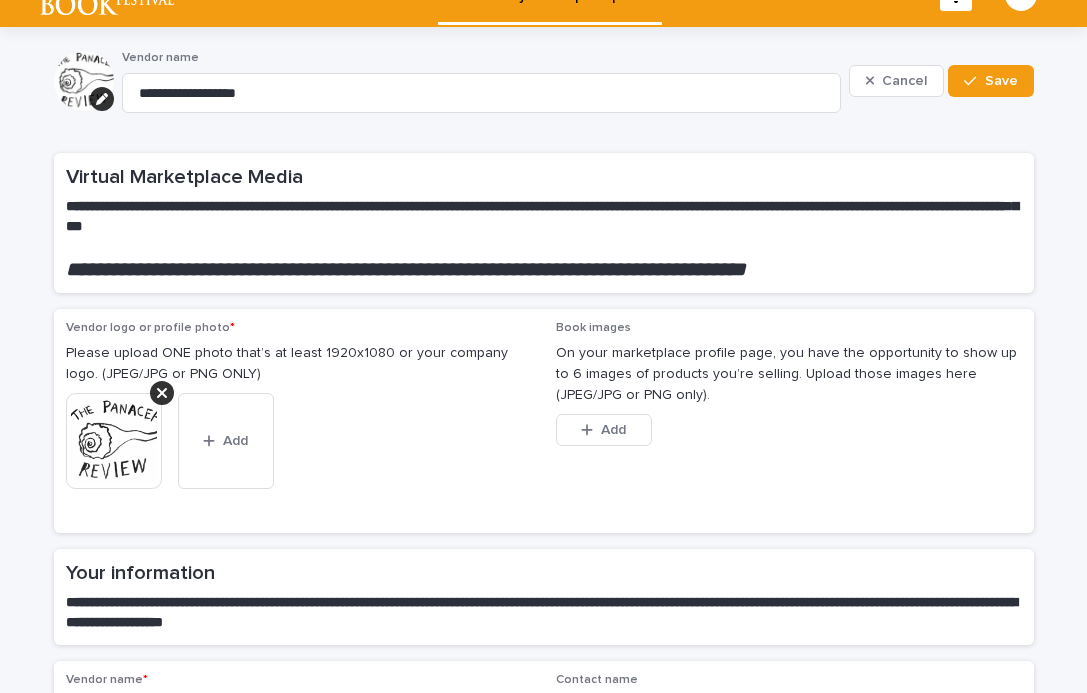 click at bounding box center (114, 441) 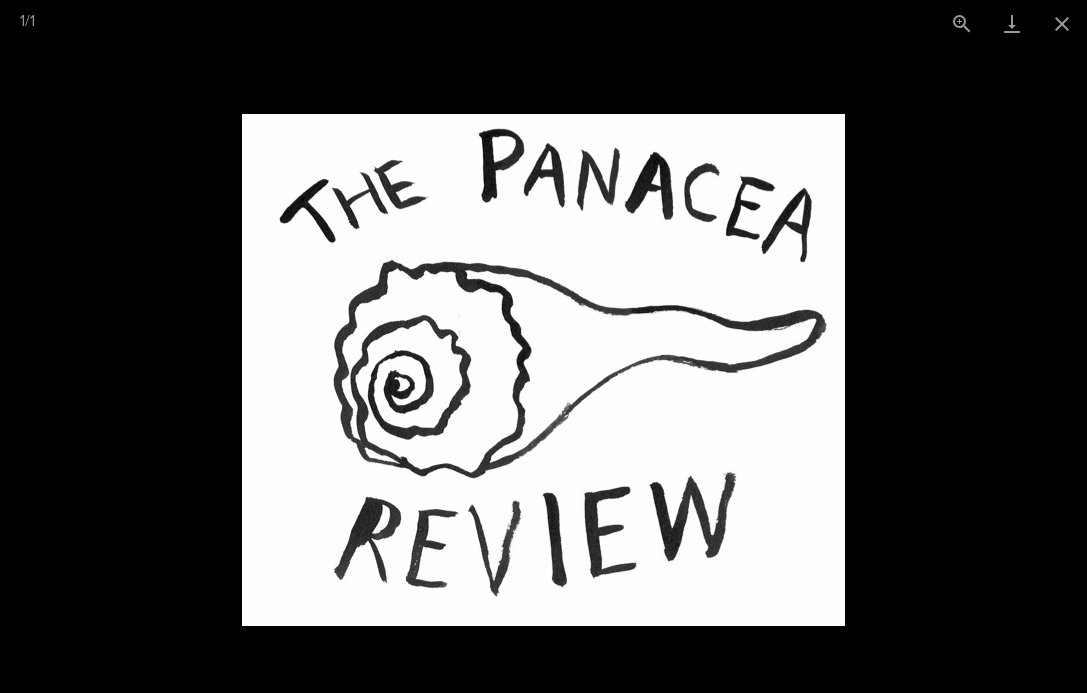 click at bounding box center [543, 370] 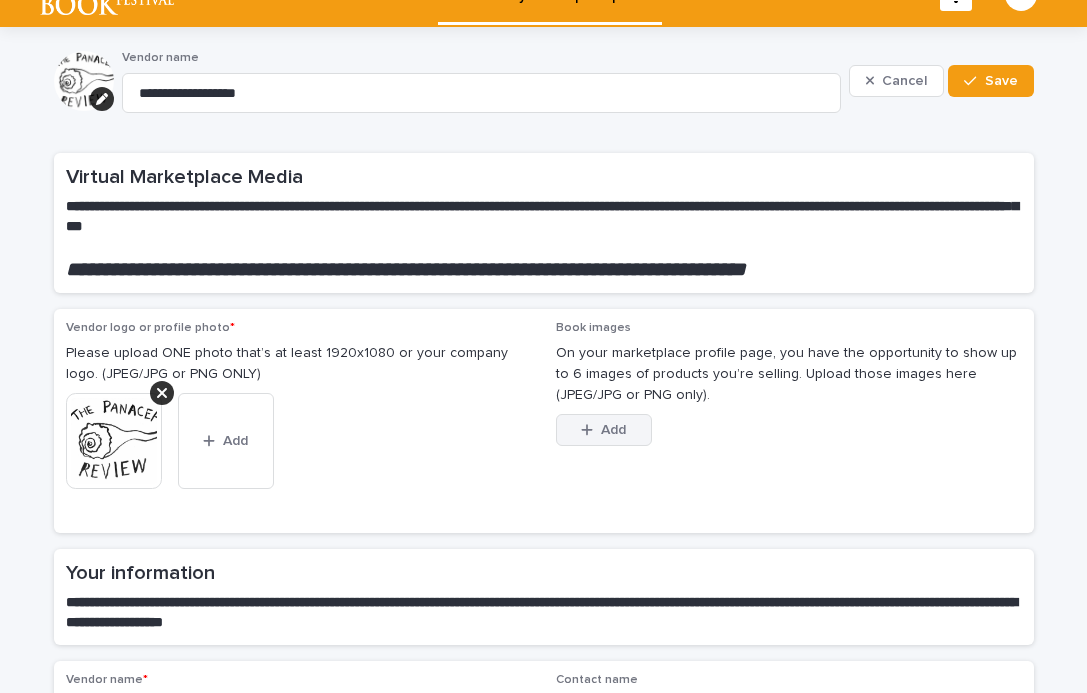 click on "Add" at bounding box center [613, 430] 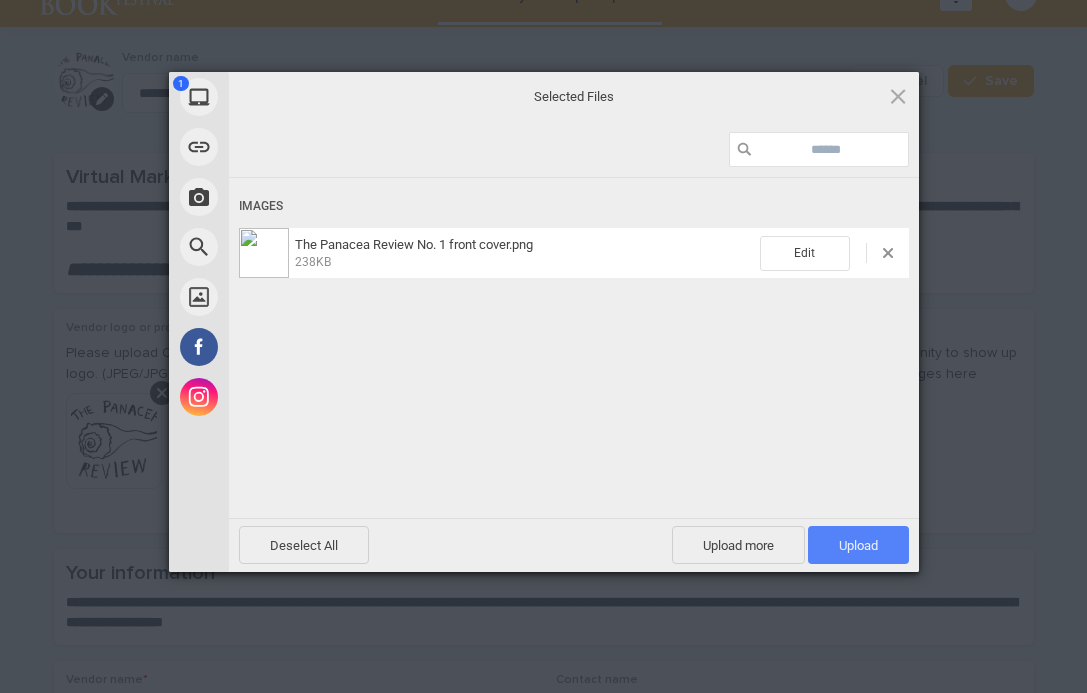 click on "Upload
1" at bounding box center [858, 545] 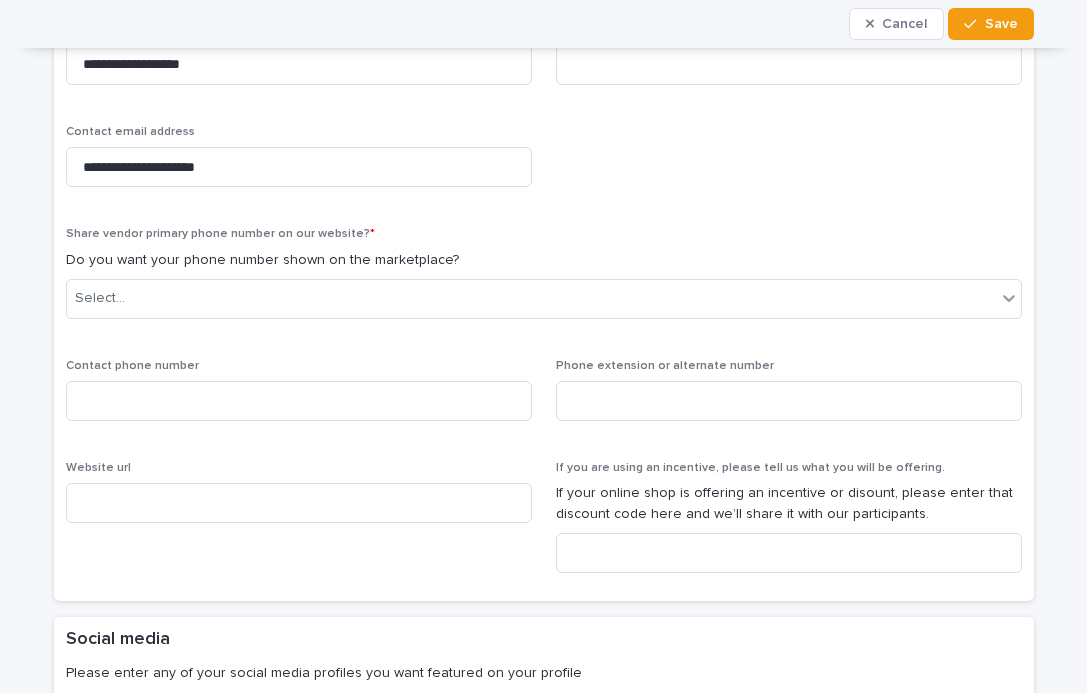 scroll, scrollTop: 713, scrollLeft: 0, axis: vertical 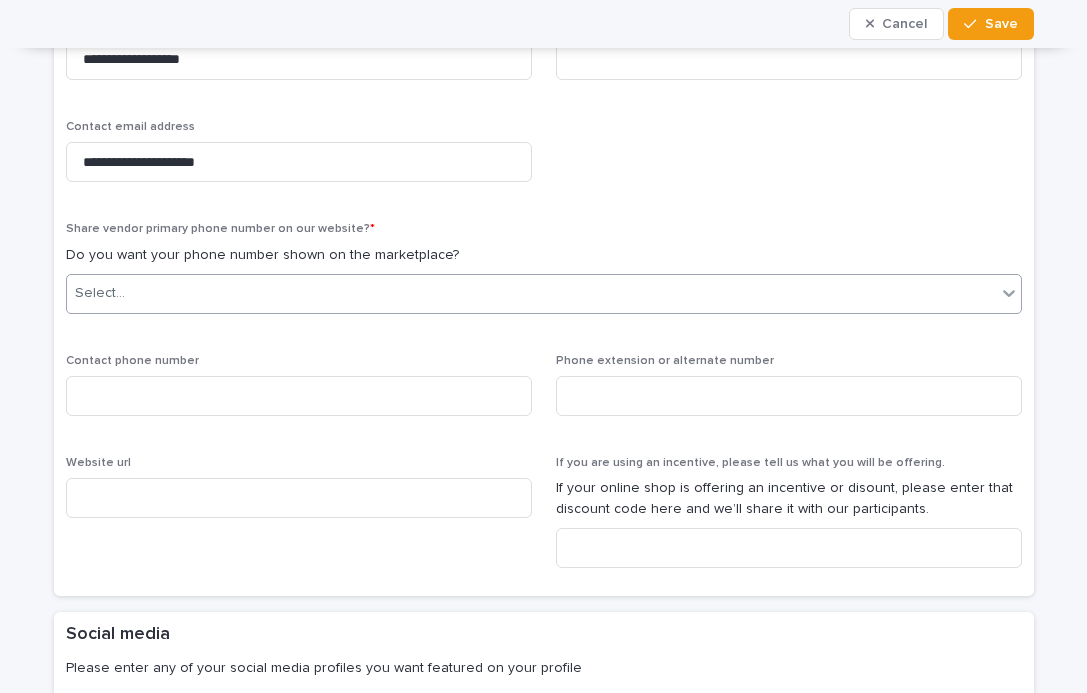 click on "Select..." at bounding box center [531, 293] 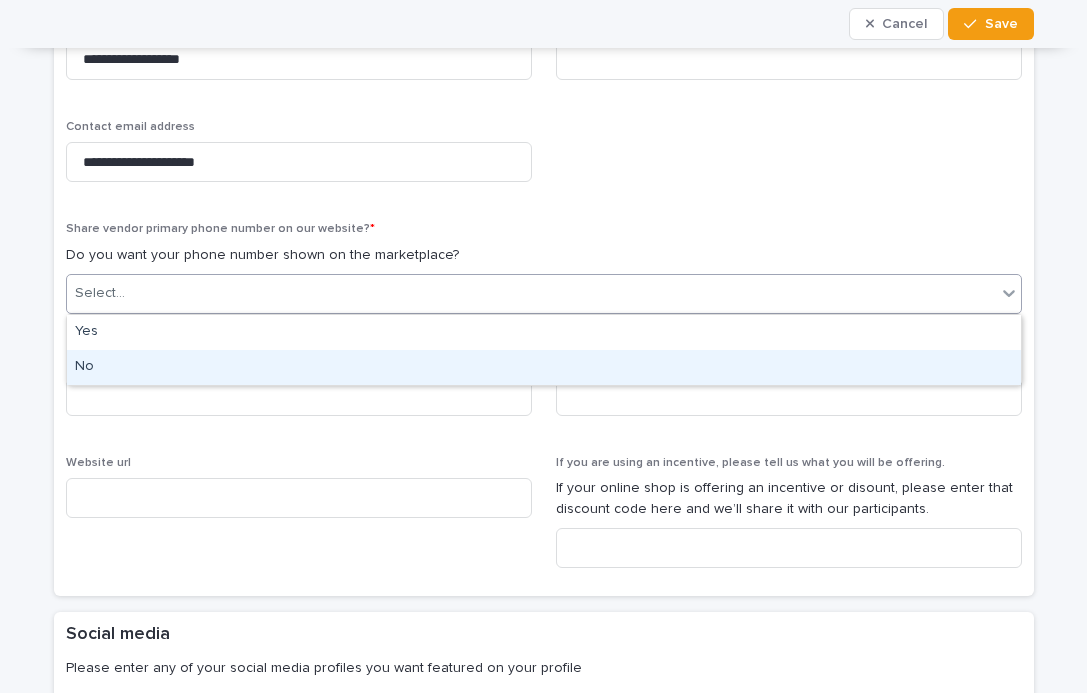 click on "No" at bounding box center [544, 367] 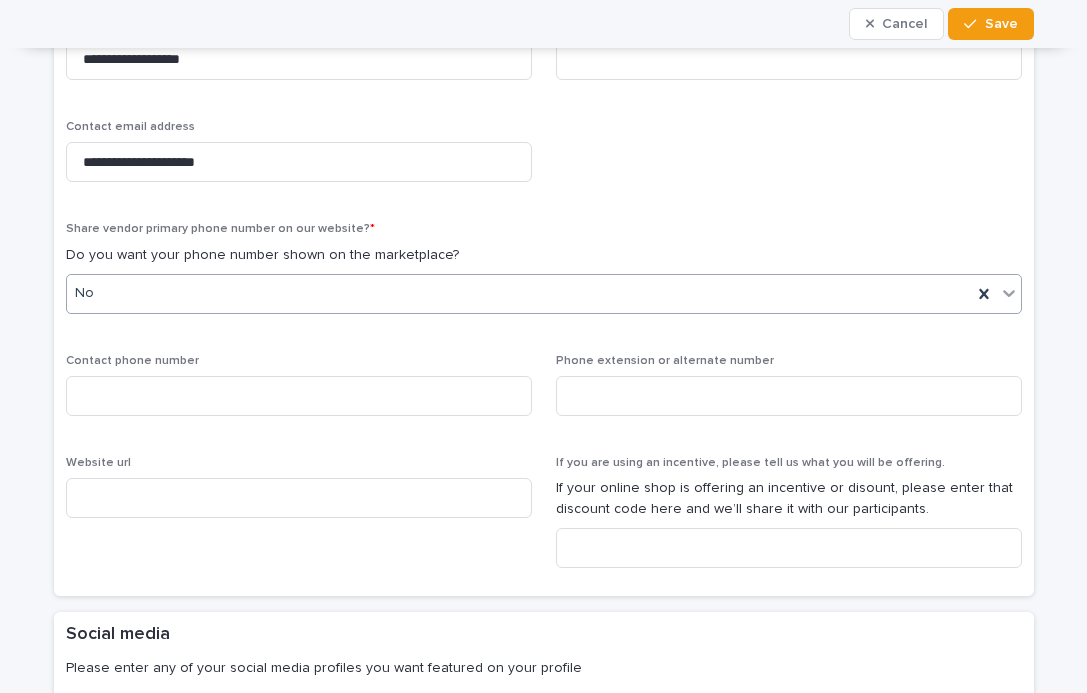 click on "Website url" at bounding box center [299, 463] 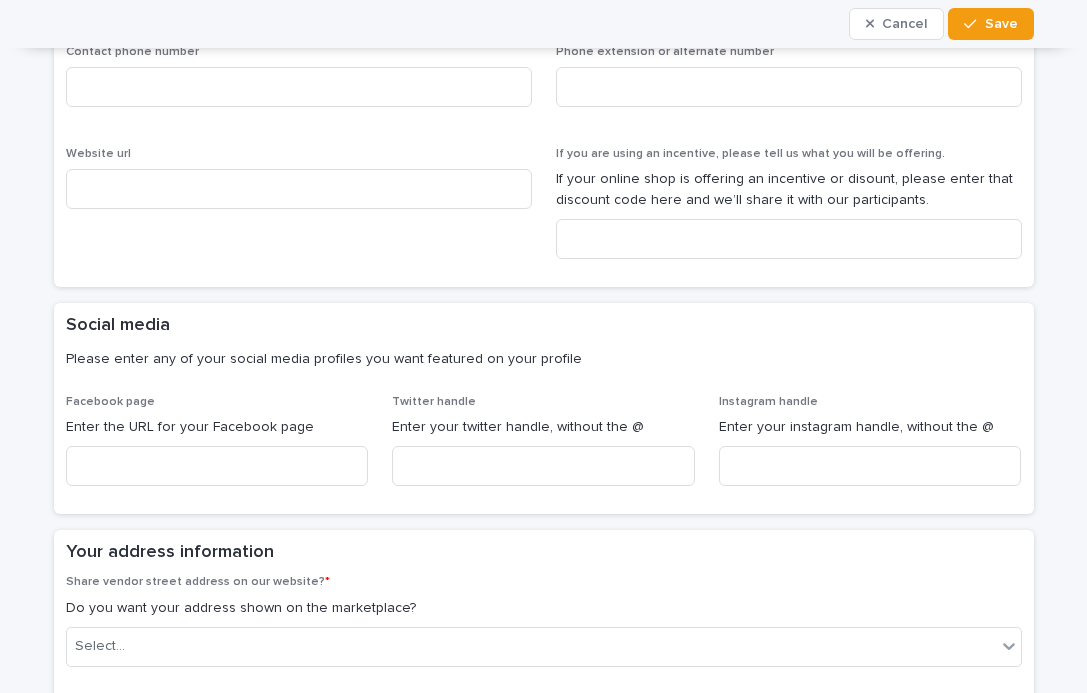 scroll, scrollTop: 1017, scrollLeft: 0, axis: vertical 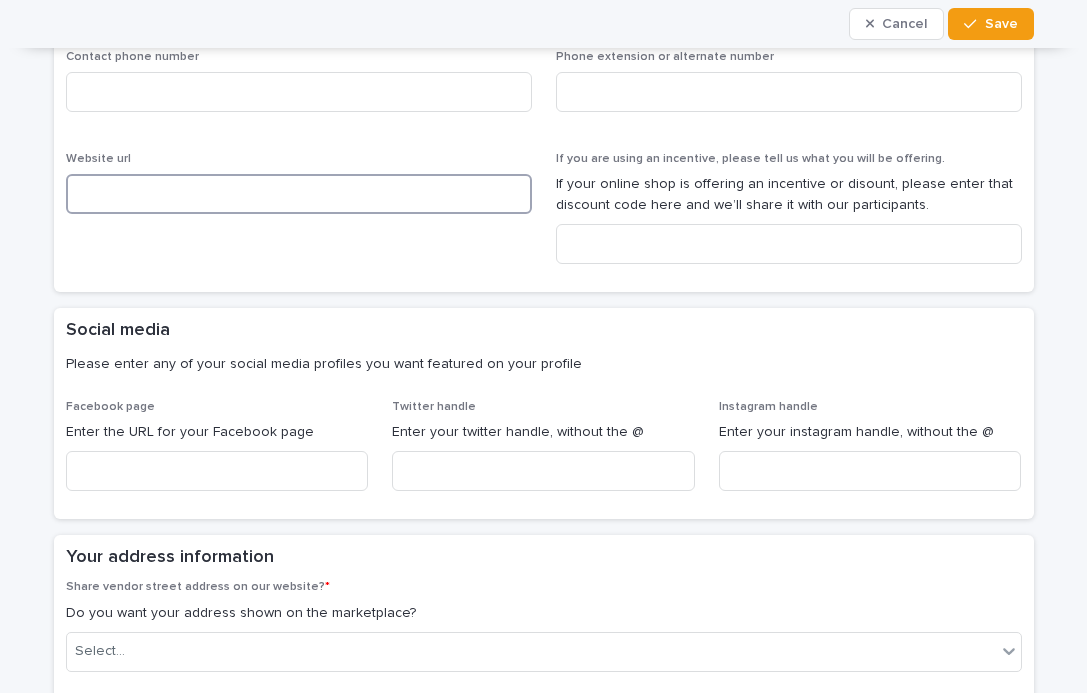 click at bounding box center [299, 194] 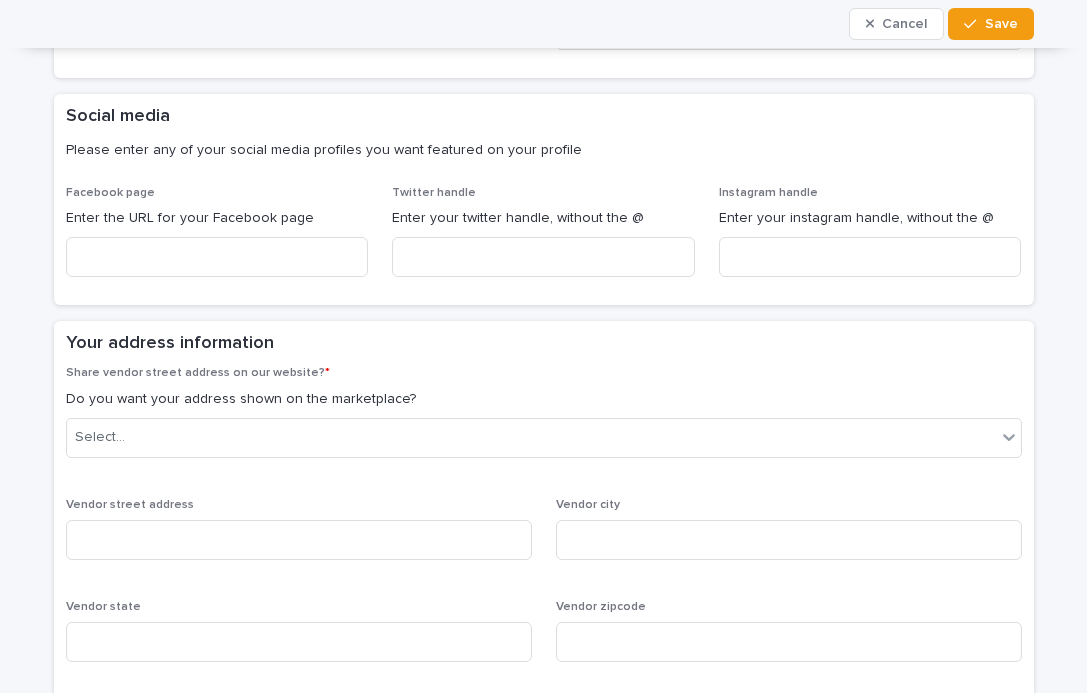 scroll, scrollTop: 1252, scrollLeft: 0, axis: vertical 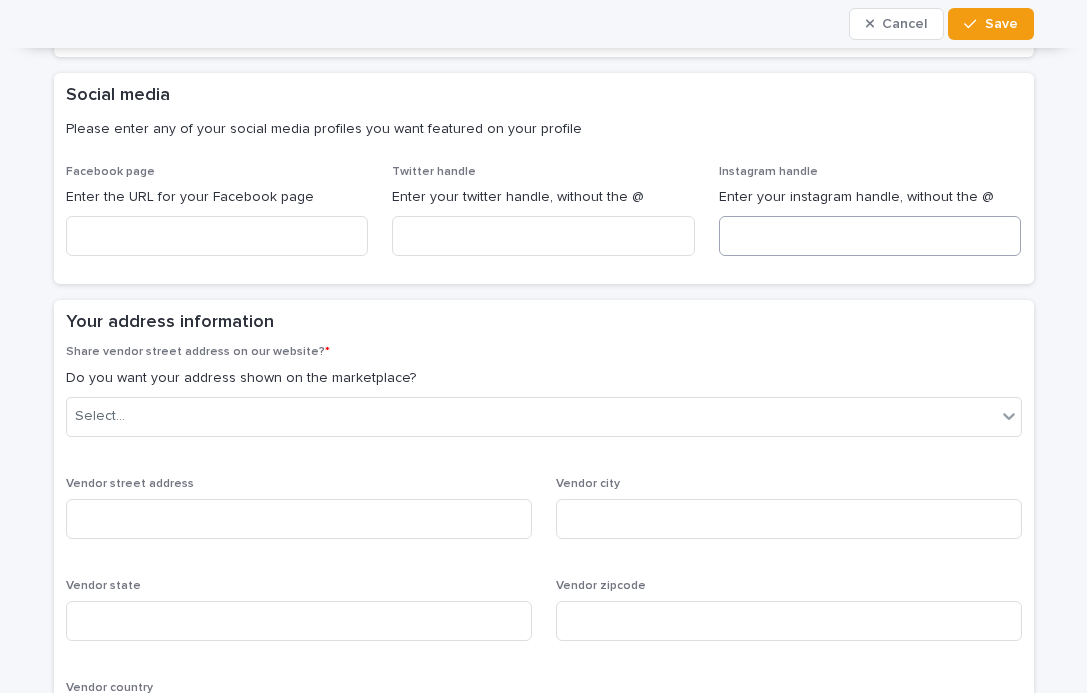 type on "**********" 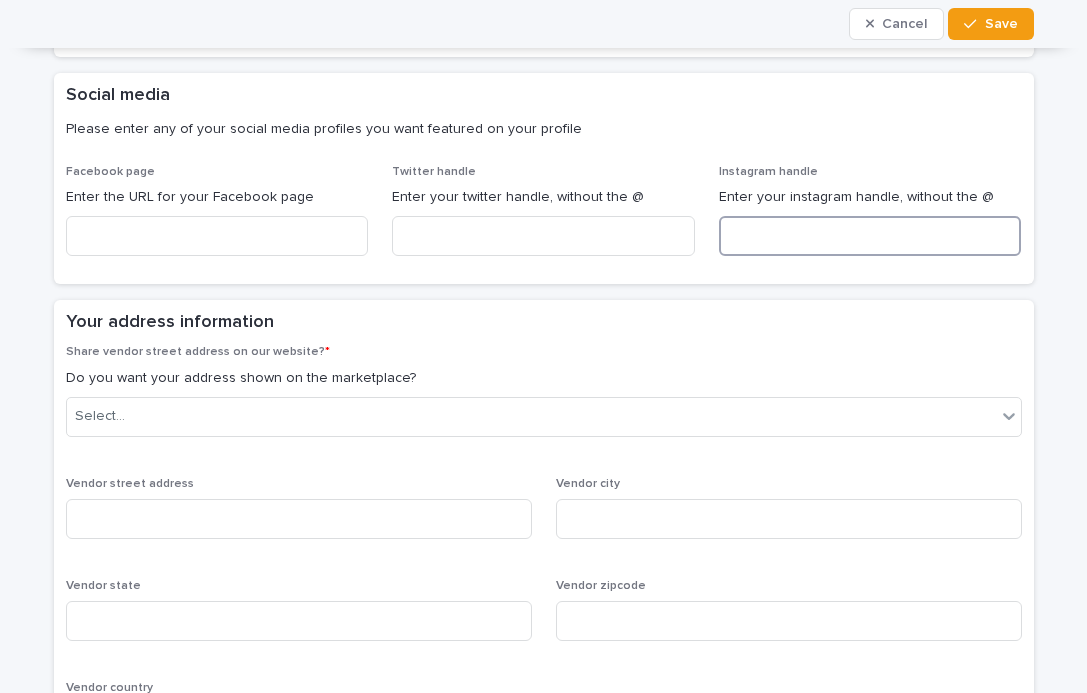 click at bounding box center (870, 236) 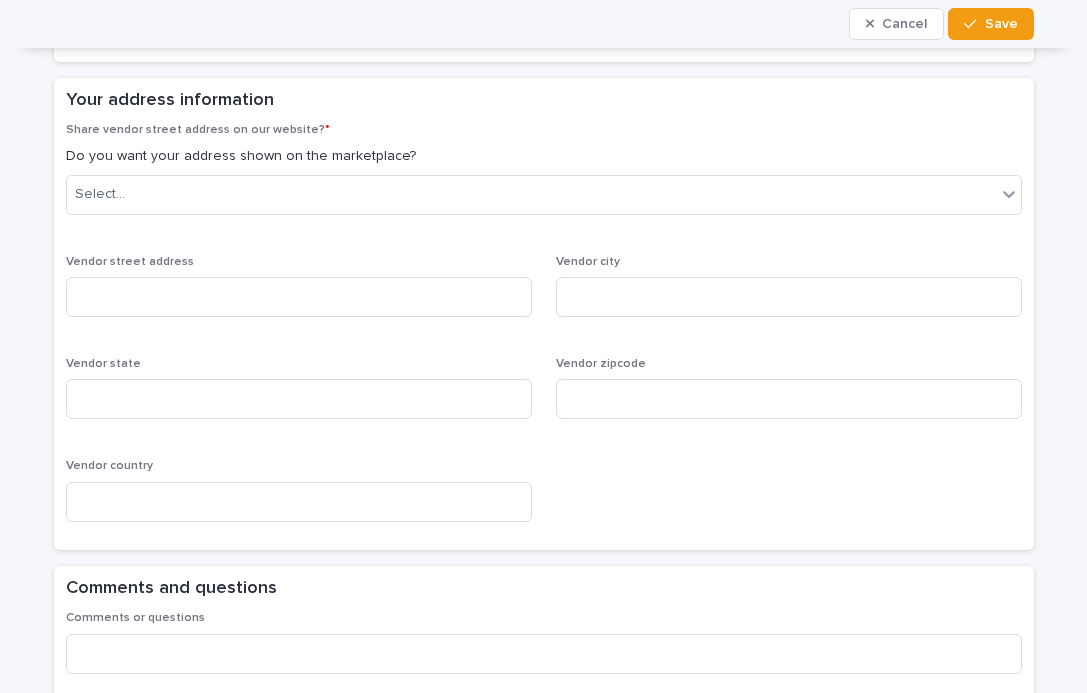 scroll, scrollTop: 1476, scrollLeft: 0, axis: vertical 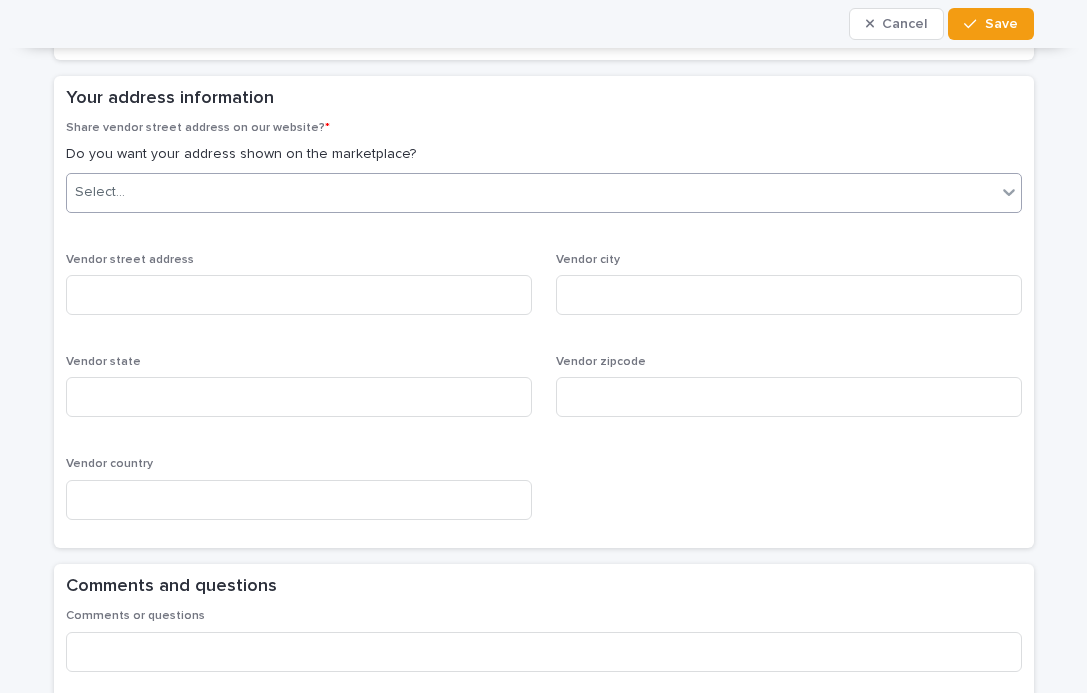 type on "**********" 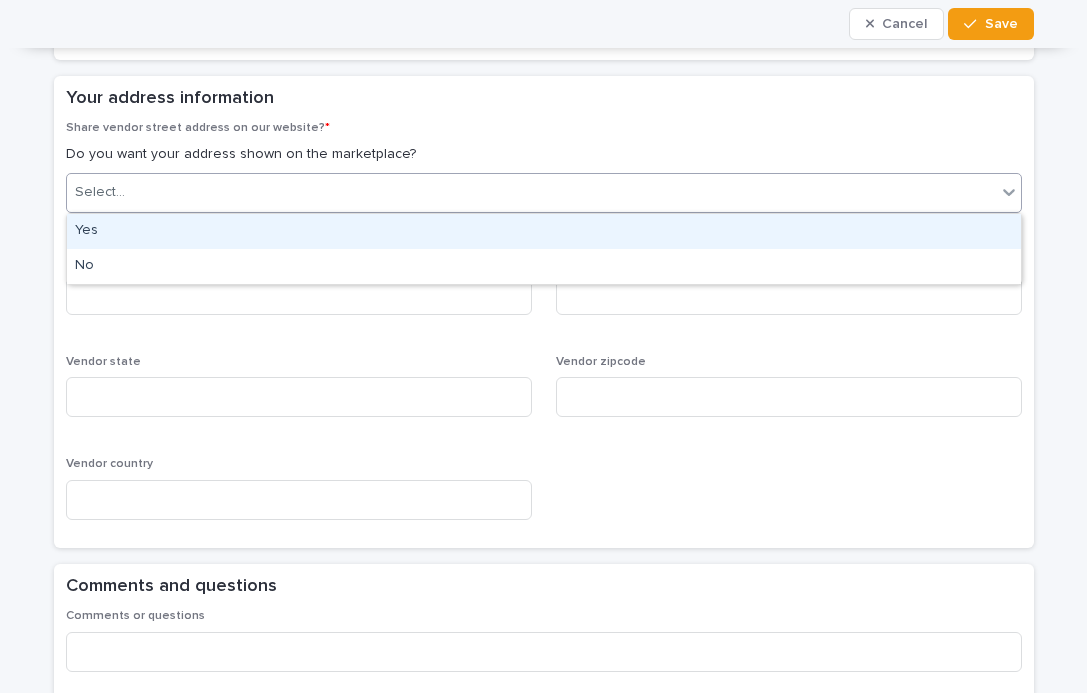 click on "Select..." at bounding box center [531, 192] 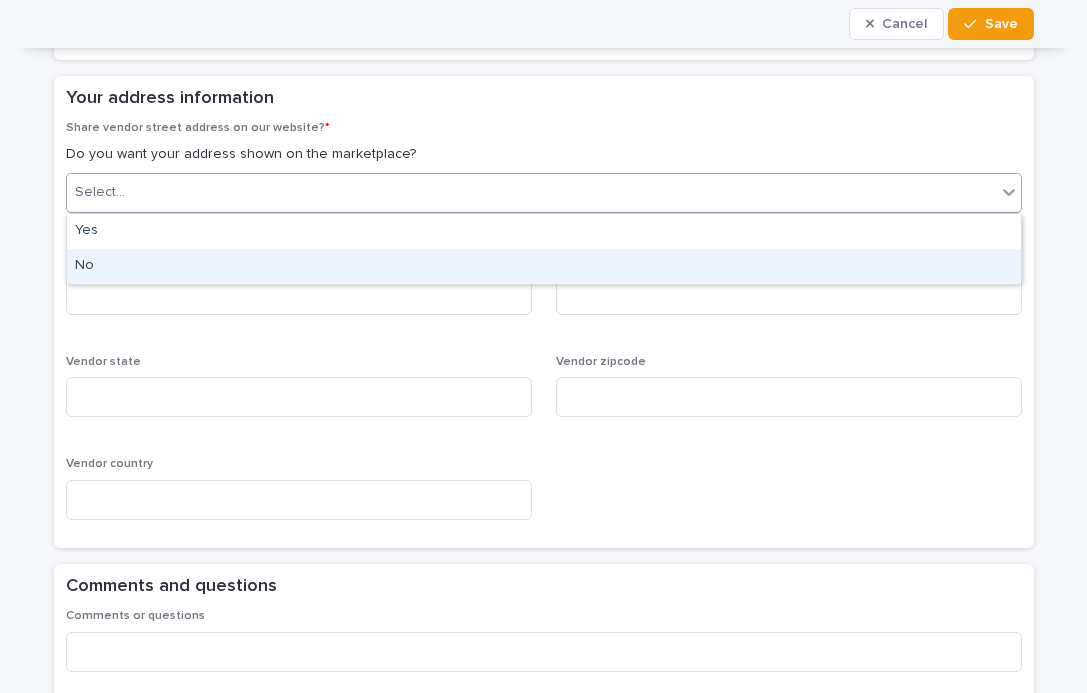 click on "No" at bounding box center (544, 266) 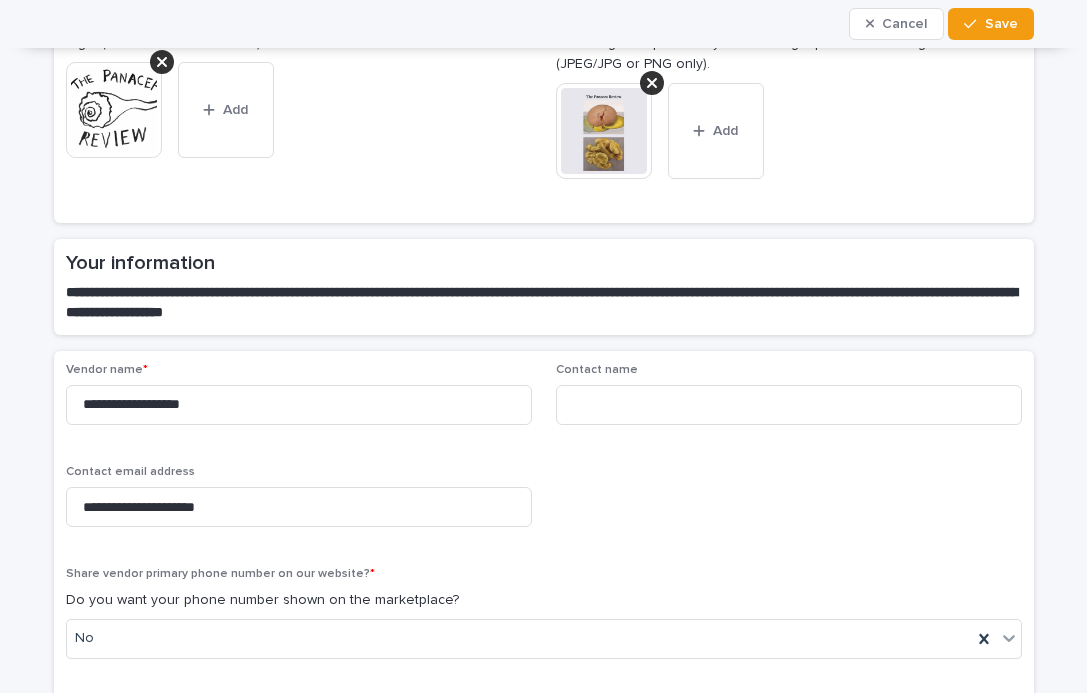 scroll, scrollTop: 0, scrollLeft: 0, axis: both 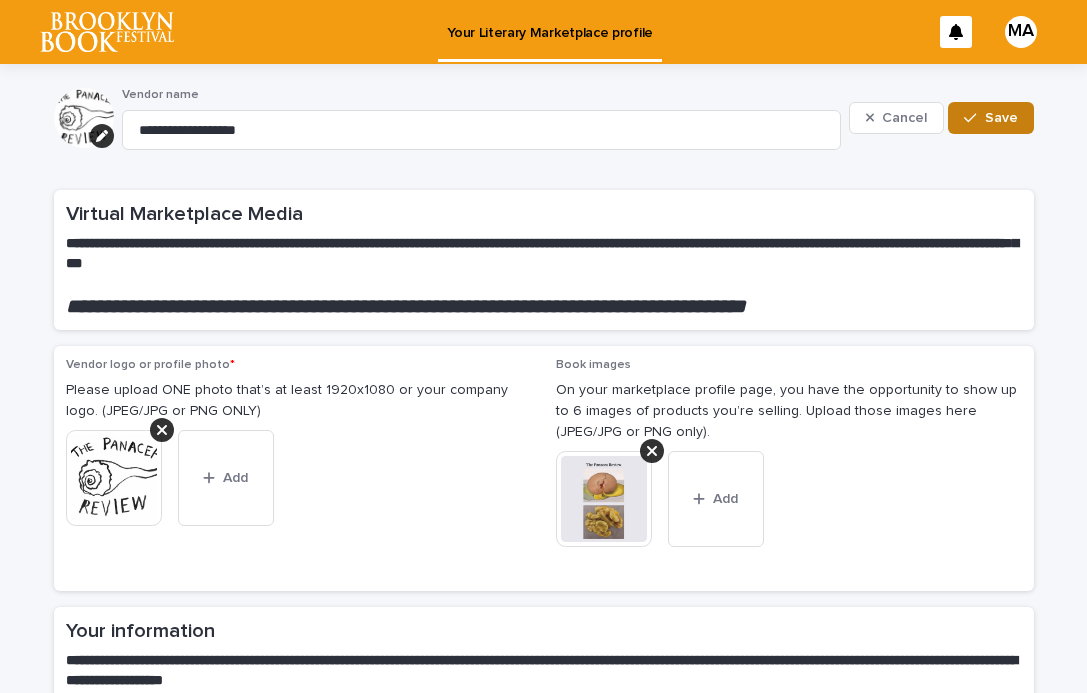 click on "Save" at bounding box center [1001, 118] 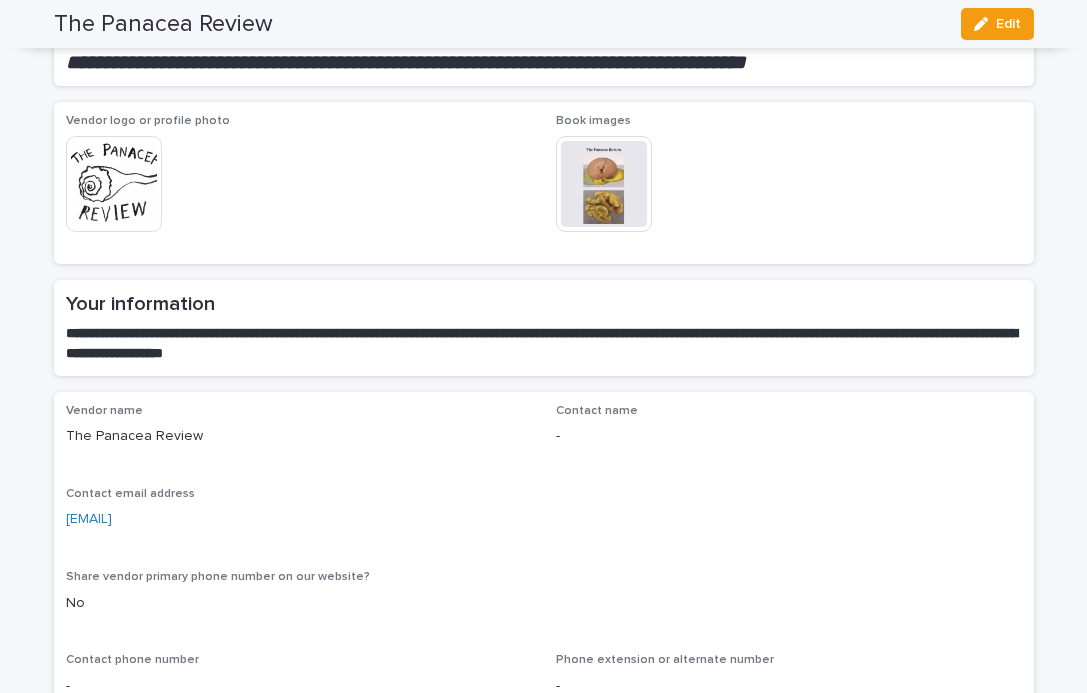 scroll, scrollTop: 0, scrollLeft: 0, axis: both 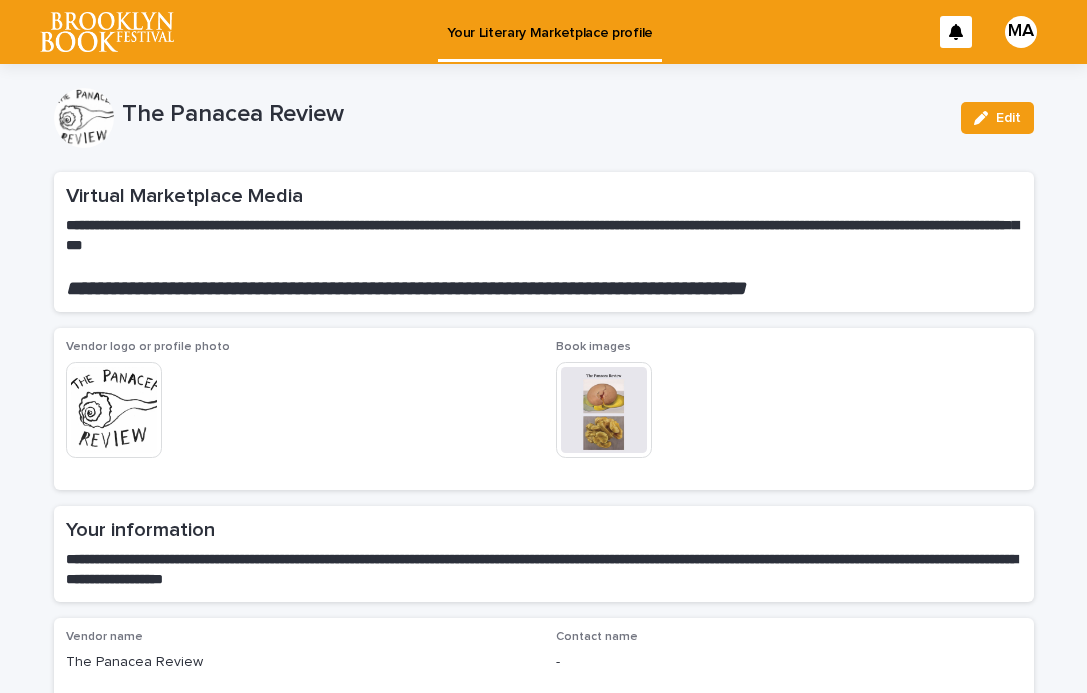 click on "MA" at bounding box center (1021, 32) 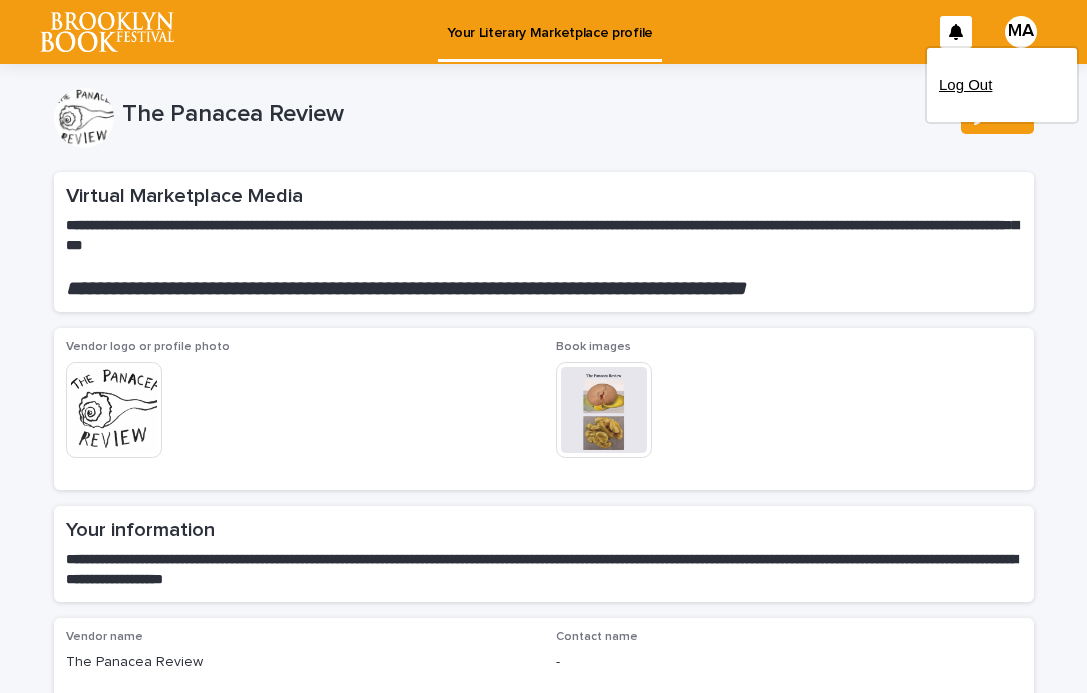 click on "Log Out" at bounding box center (1002, 85) 